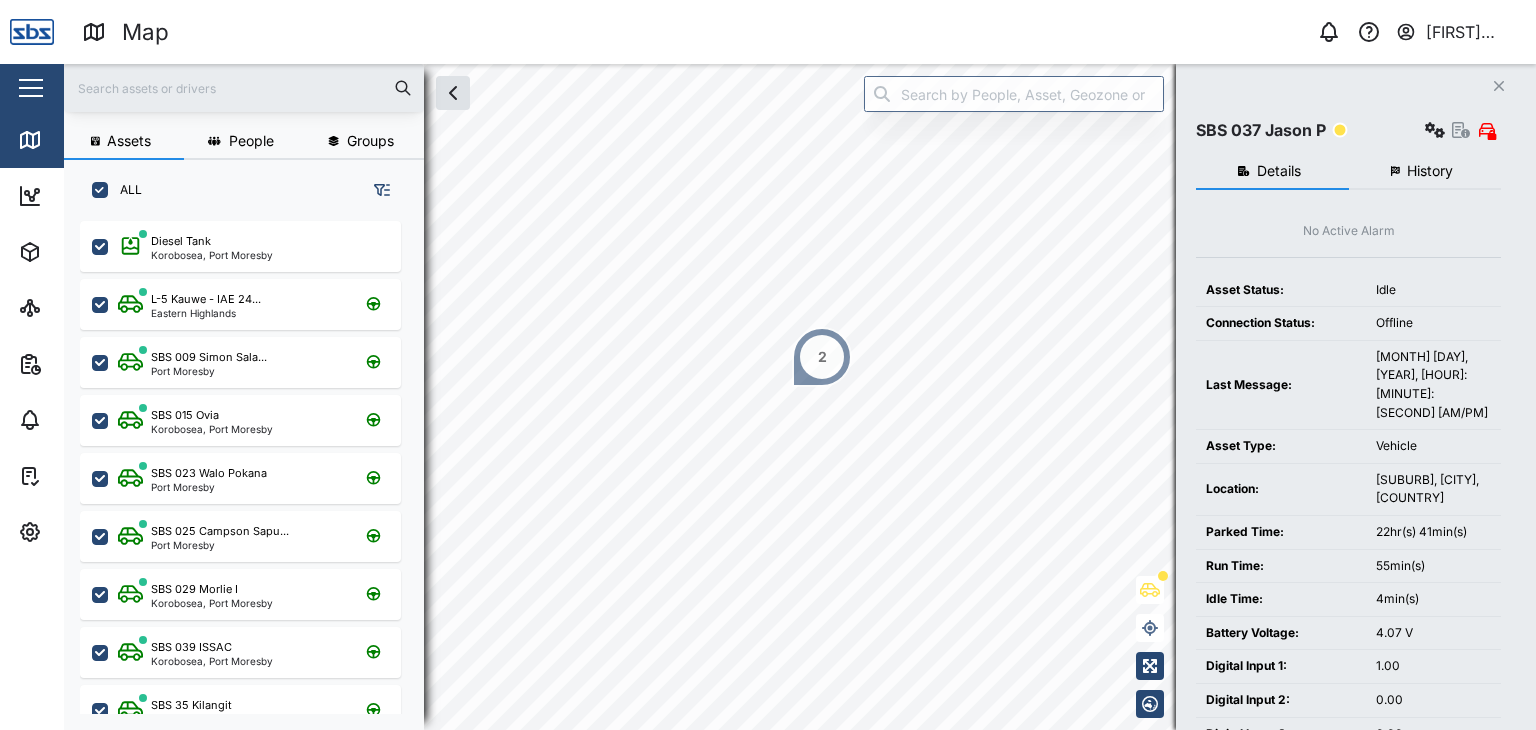 scroll, scrollTop: 0, scrollLeft: 0, axis: both 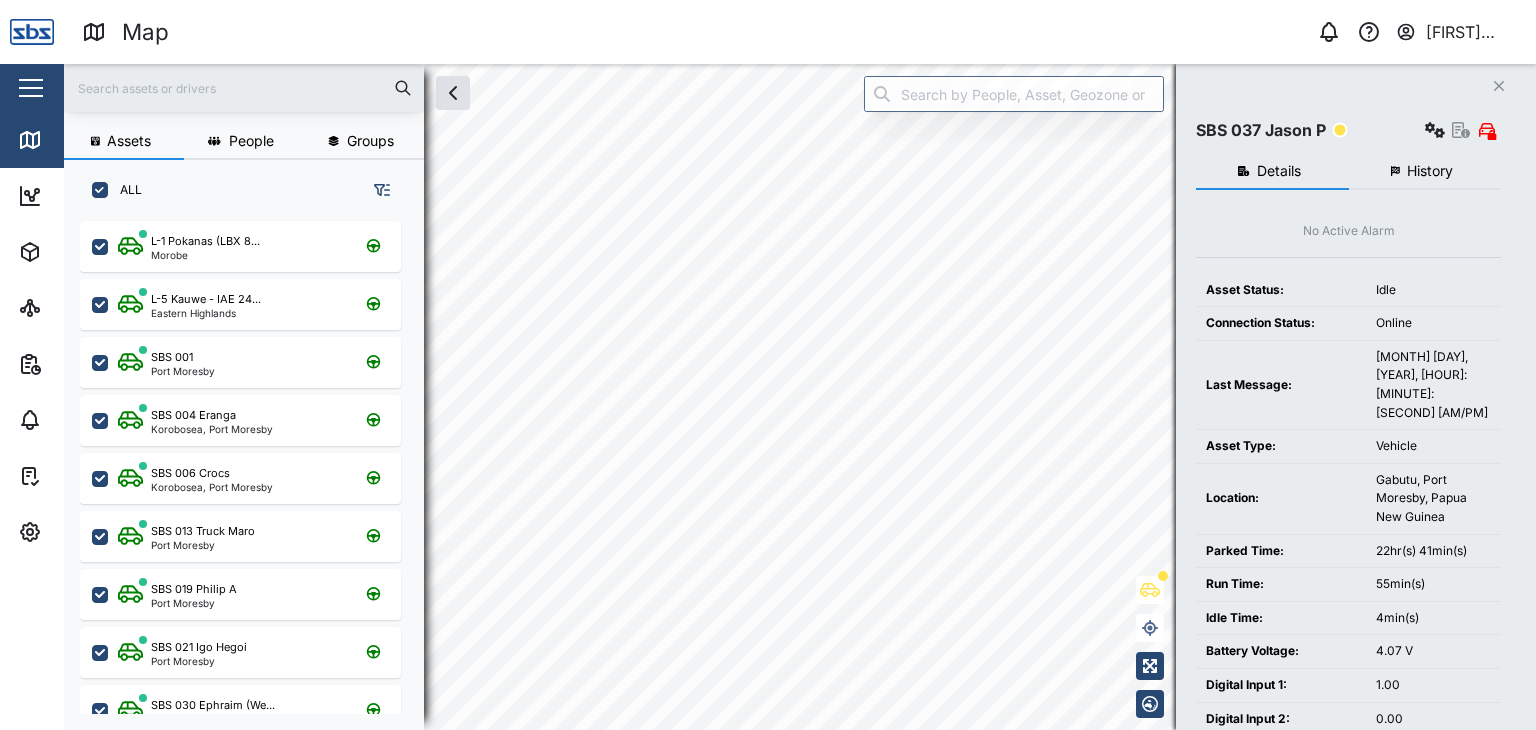 click at bounding box center (244, 88) 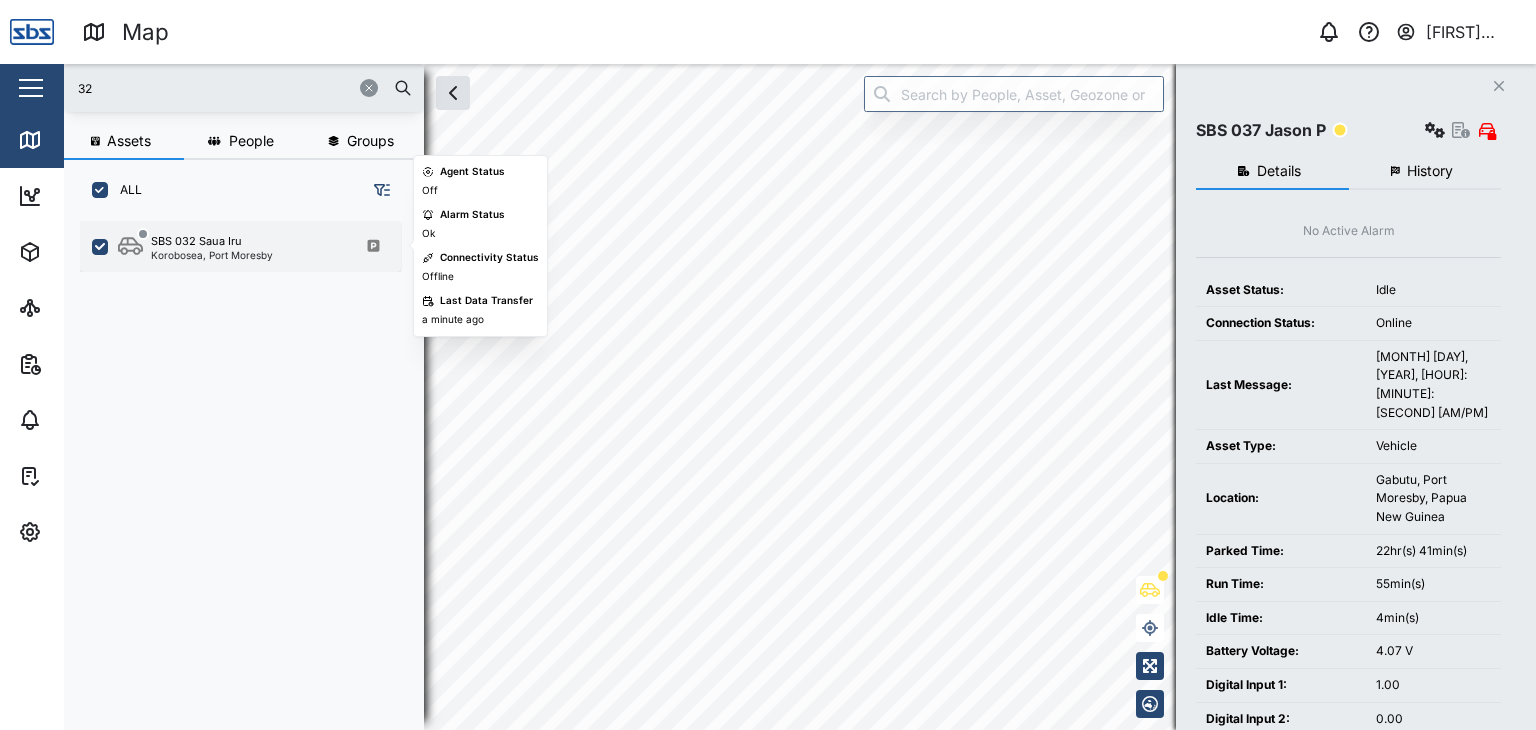 click on "SBS 032 Saua Iru Korobosea,
Port Moresby" at bounding box center (240, 246) 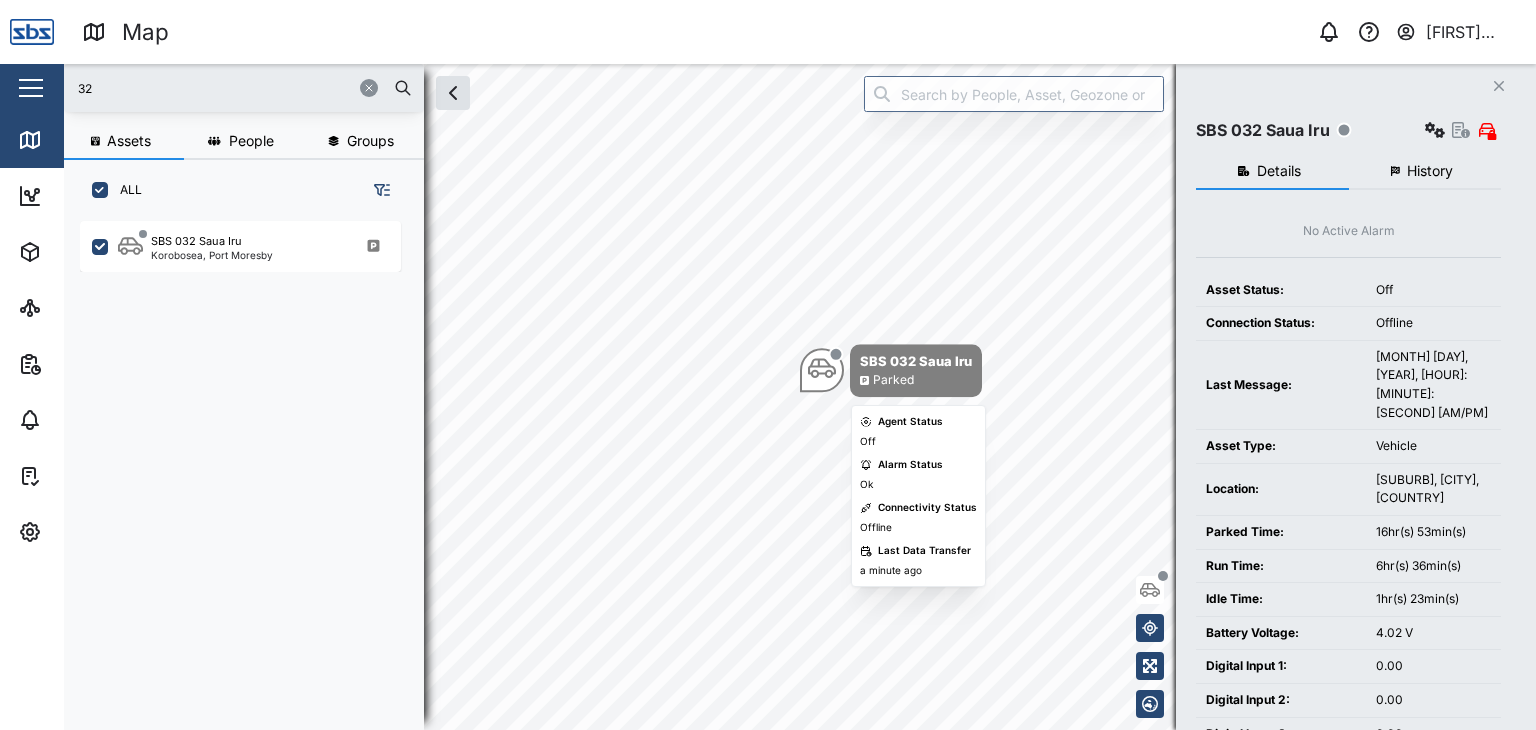 click 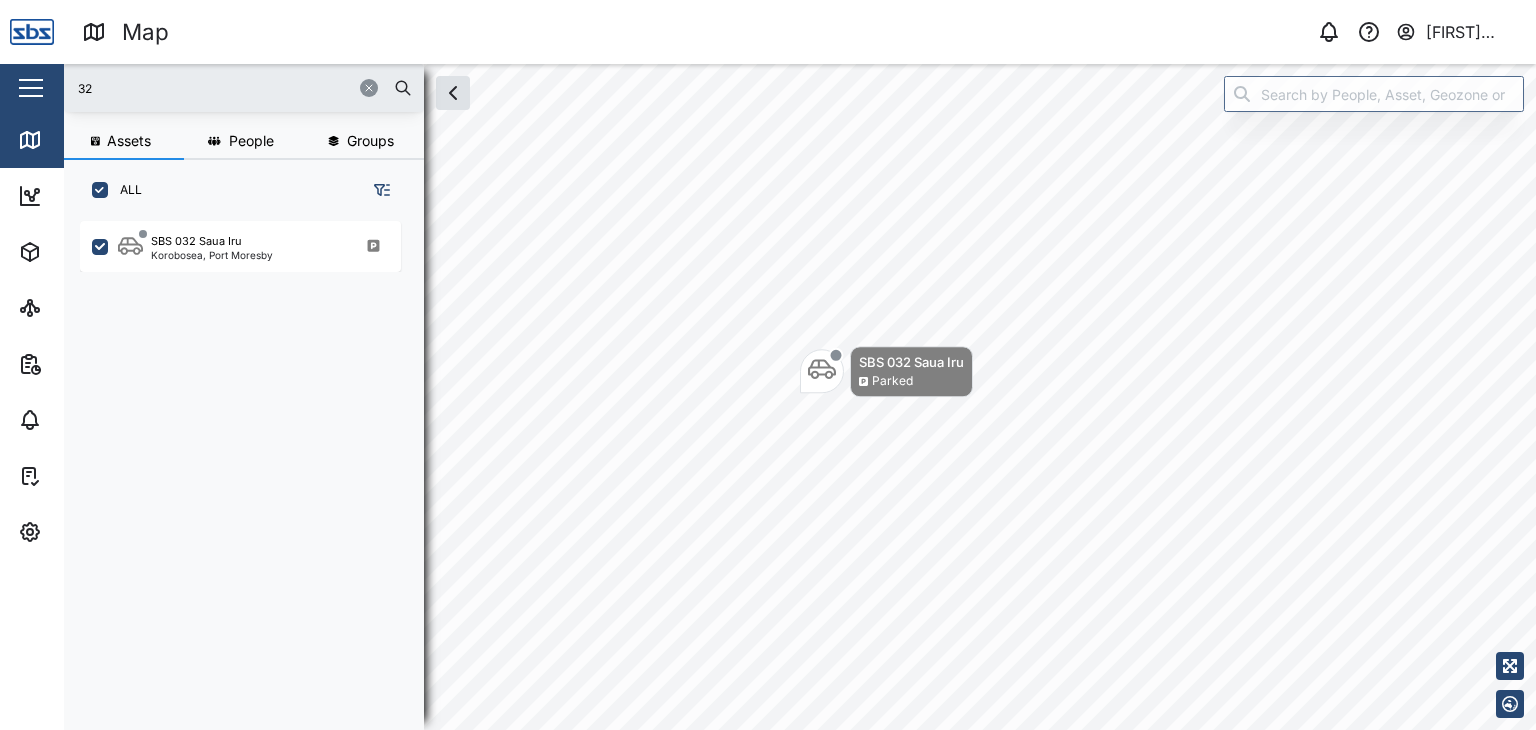 drag, startPoint x: 118, startPoint y: 88, endPoint x: 61, endPoint y: 81, distance: 57.428215 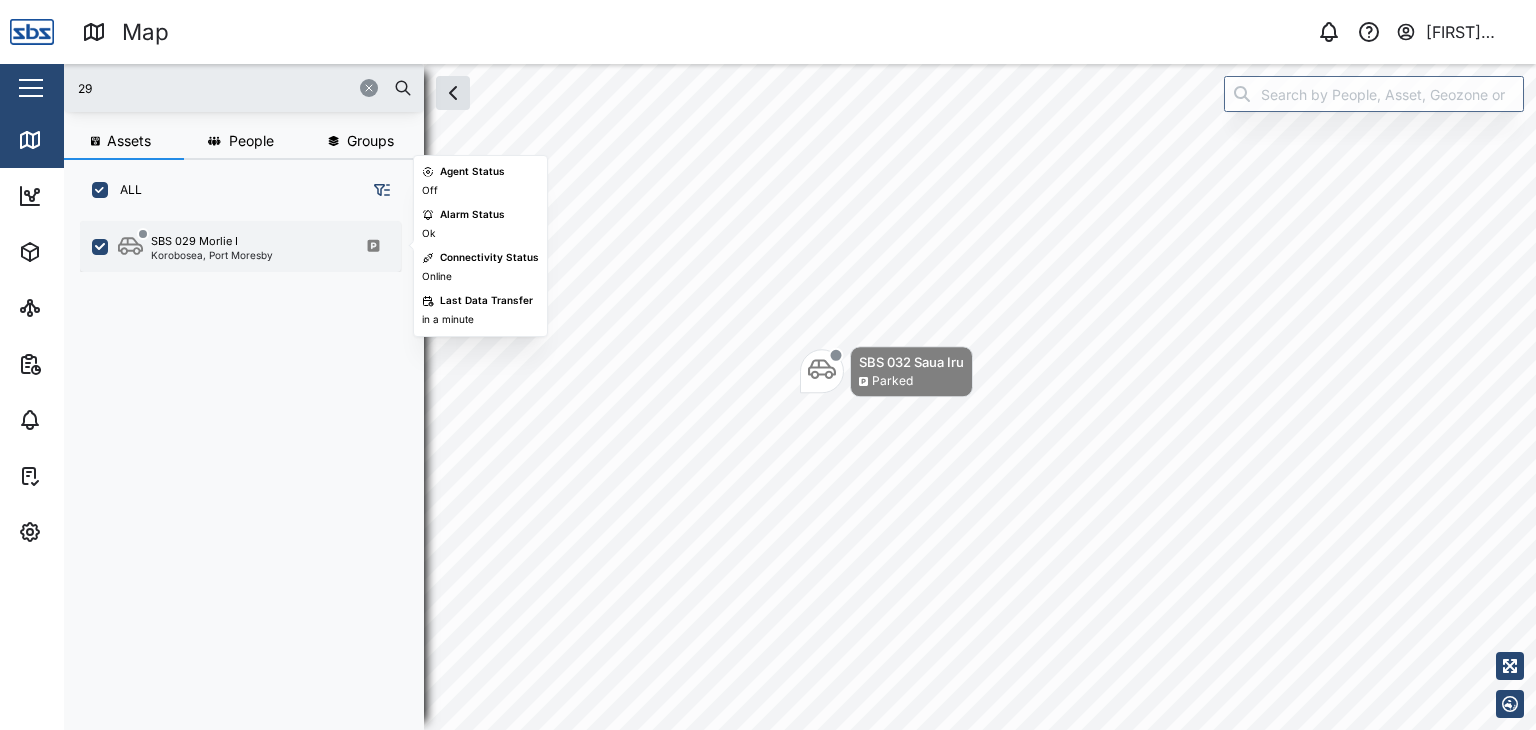 click on "SBS 029 Morlie I" at bounding box center (194, 241) 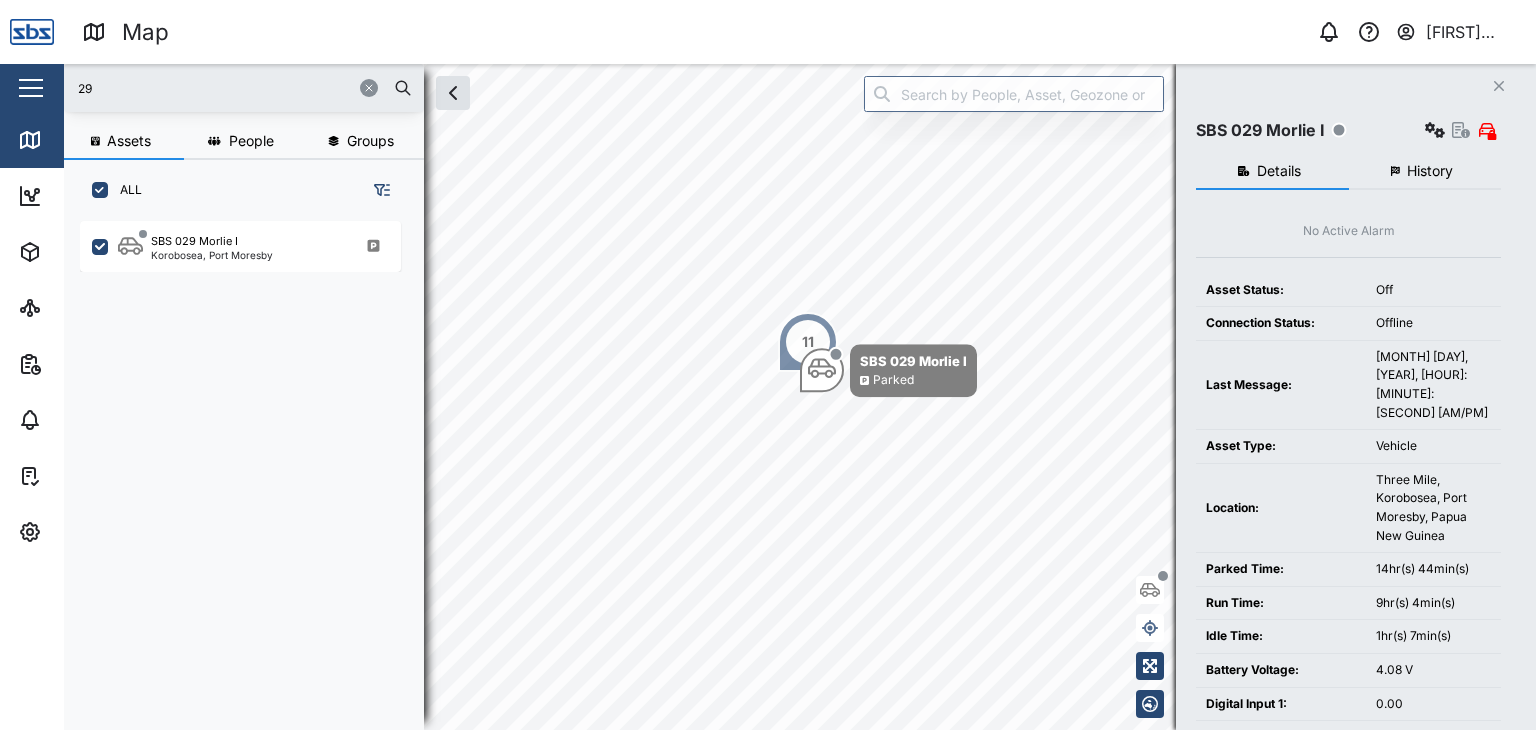 drag, startPoint x: 118, startPoint y: 81, endPoint x: 60, endPoint y: 73, distance: 58.549126 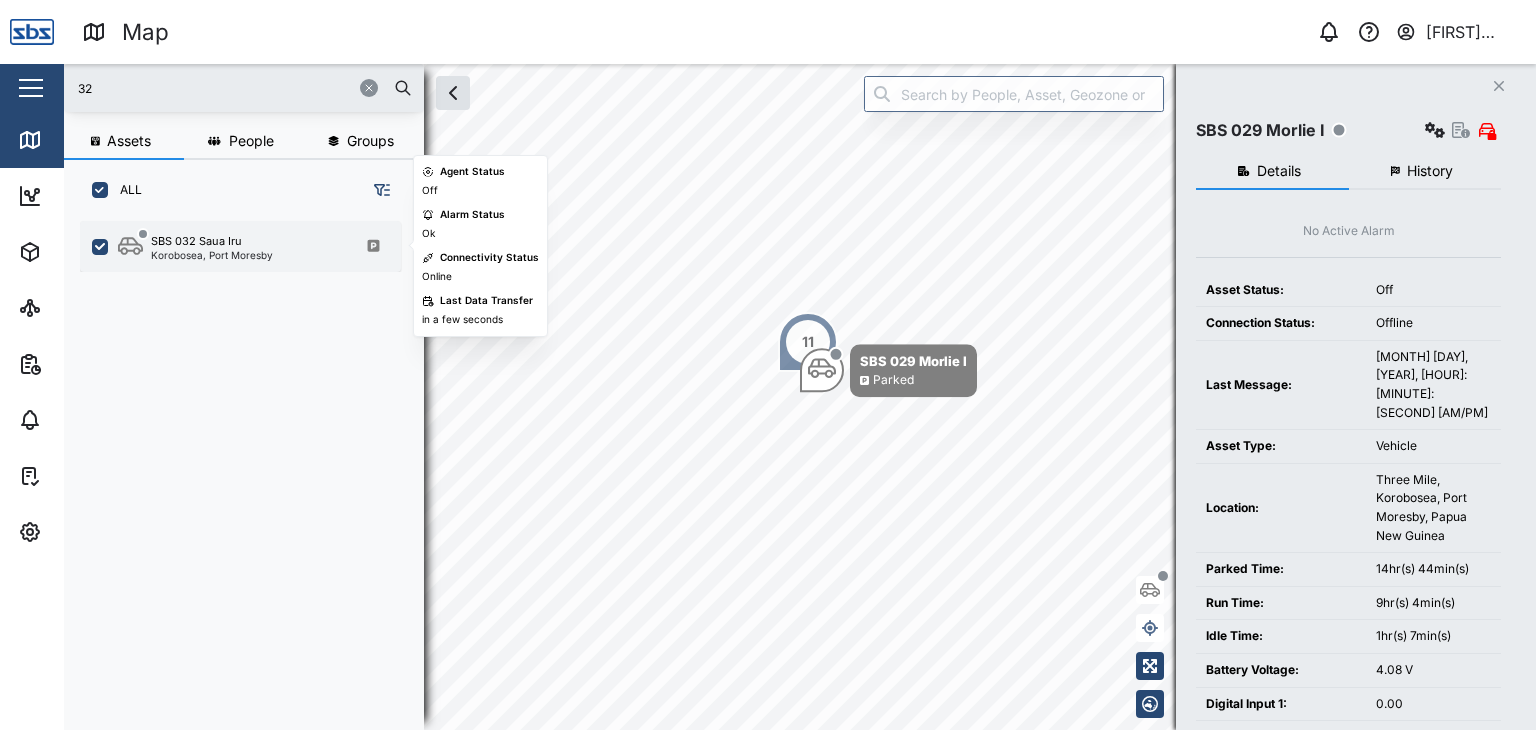 click on "SBS 032 Saua Iru" at bounding box center [196, 241] 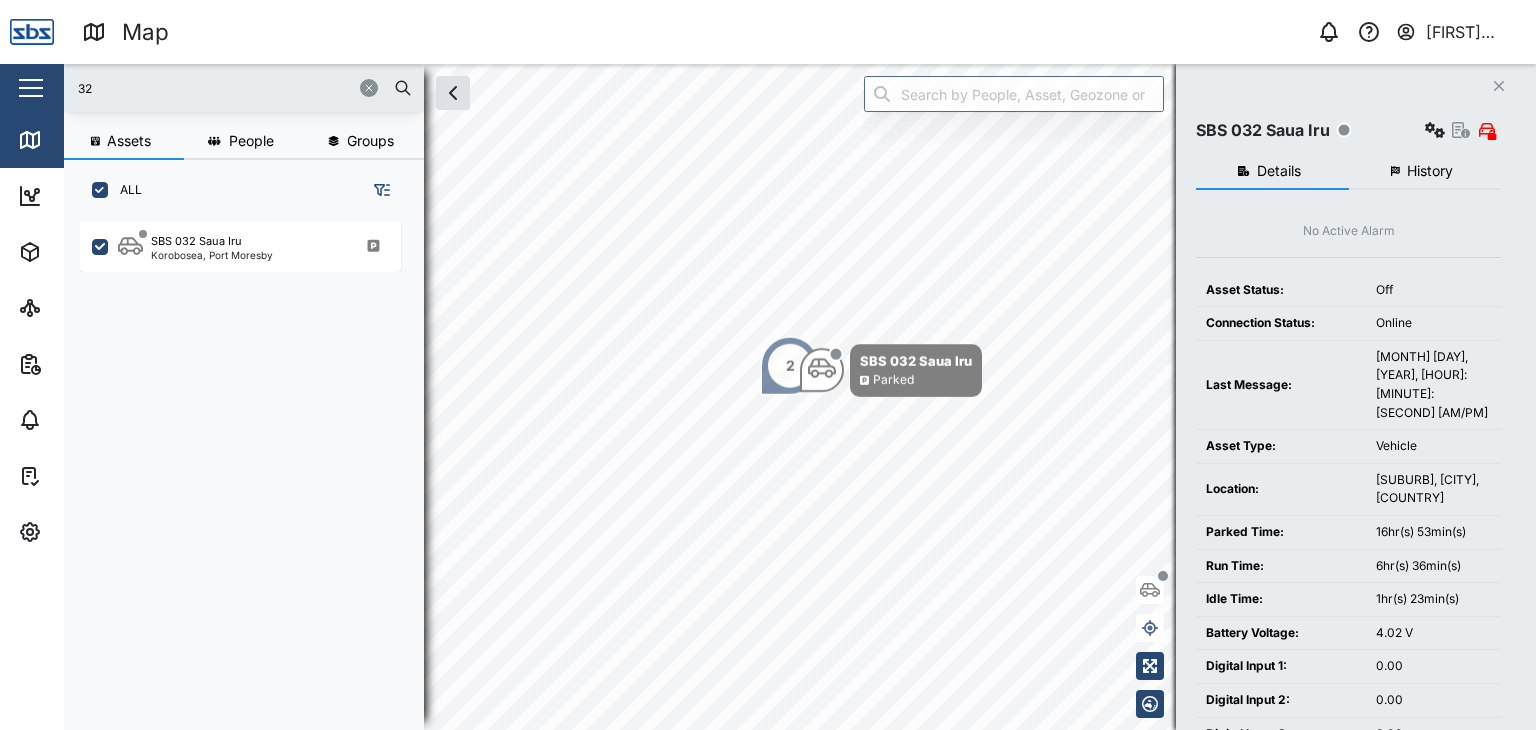 drag, startPoint x: 113, startPoint y: 88, endPoint x: 48, endPoint y: 91, distance: 65.06919 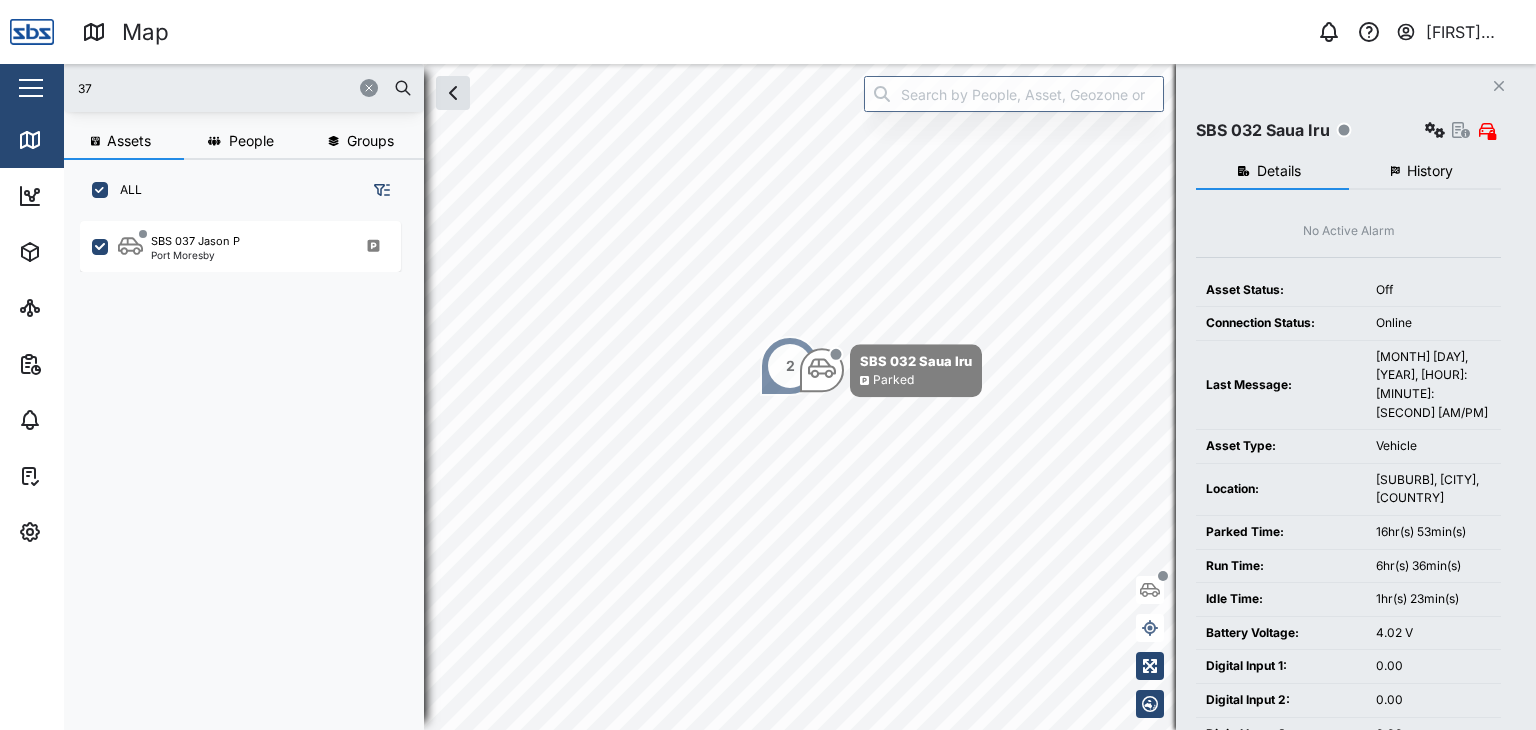 type on "37" 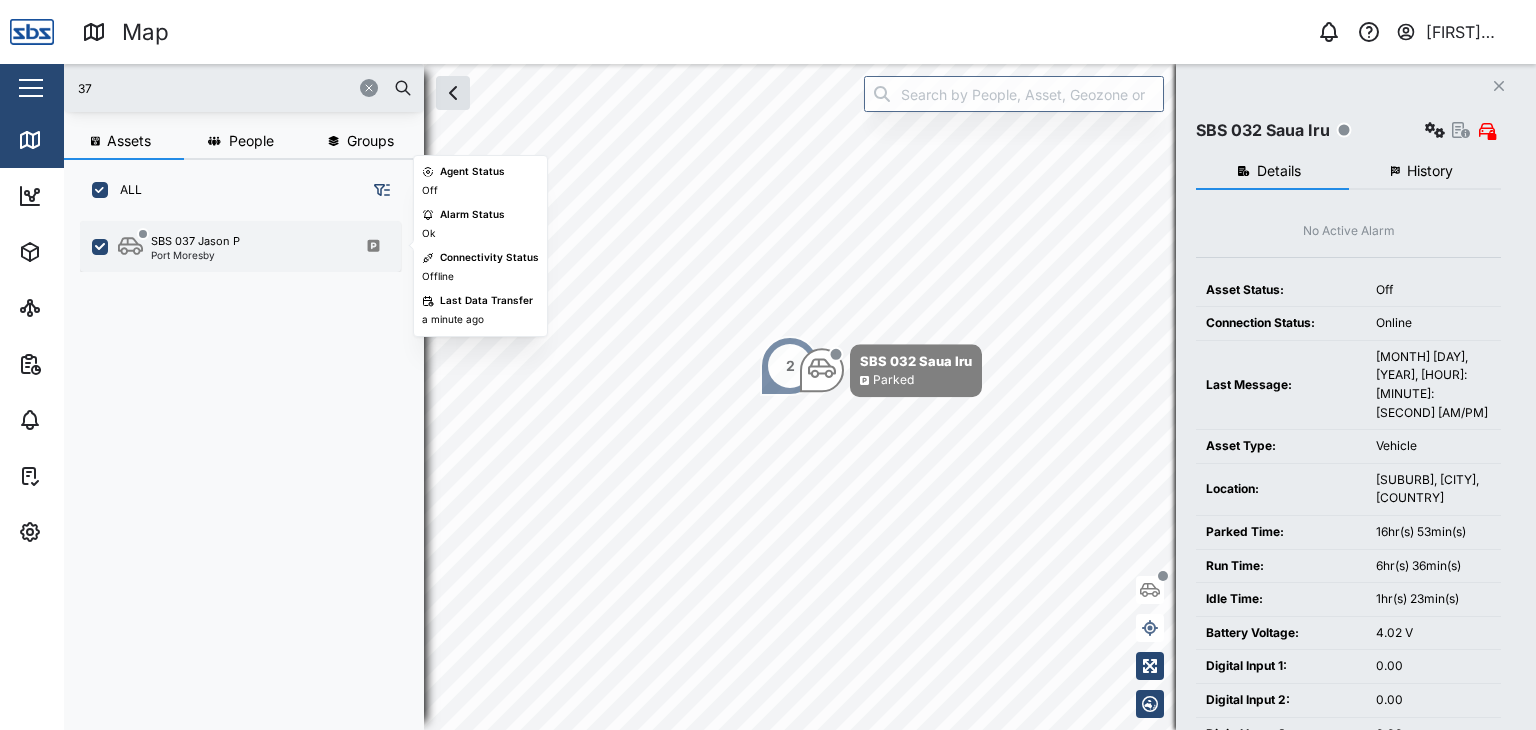 click on "Port Moresby" at bounding box center [195, 255] 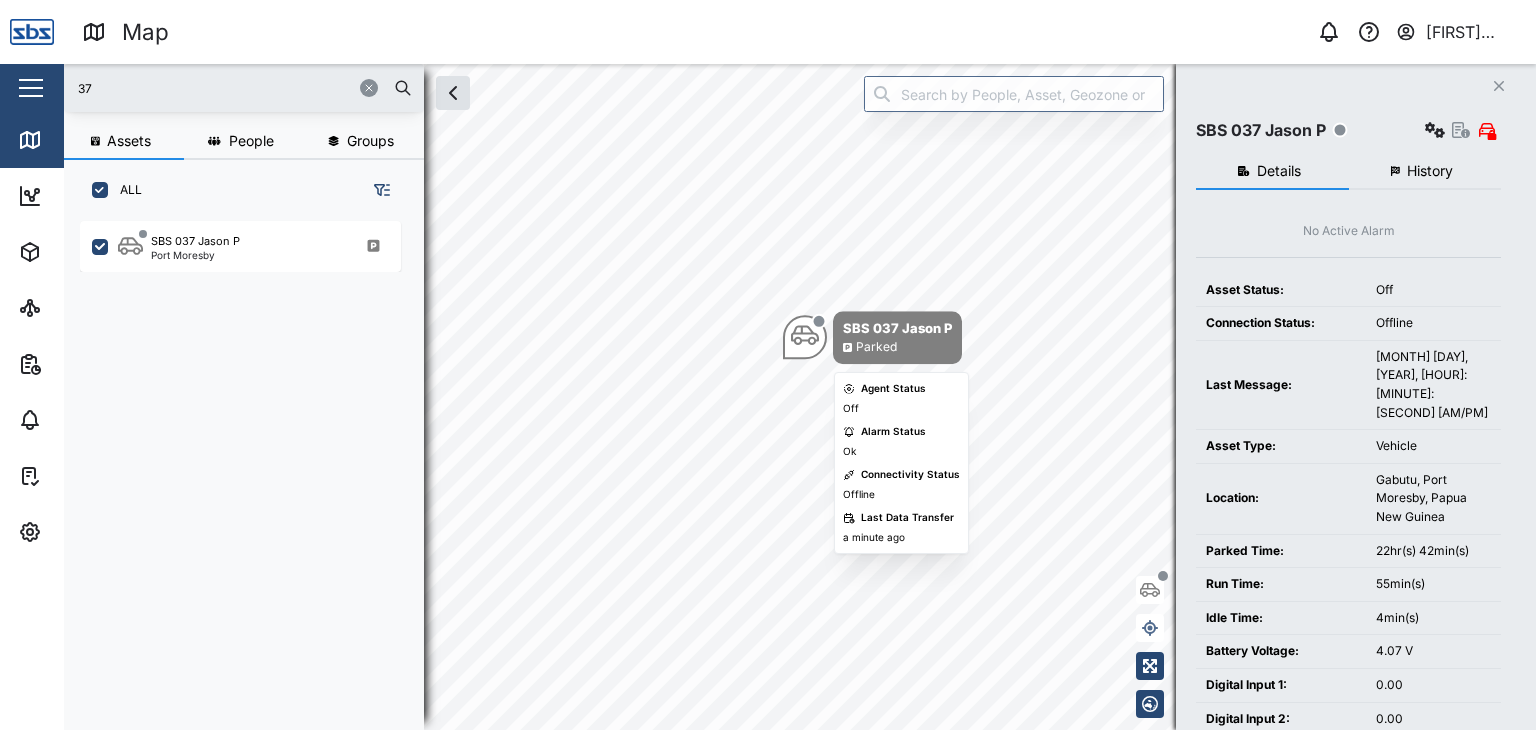 click at bounding box center (805, 337) 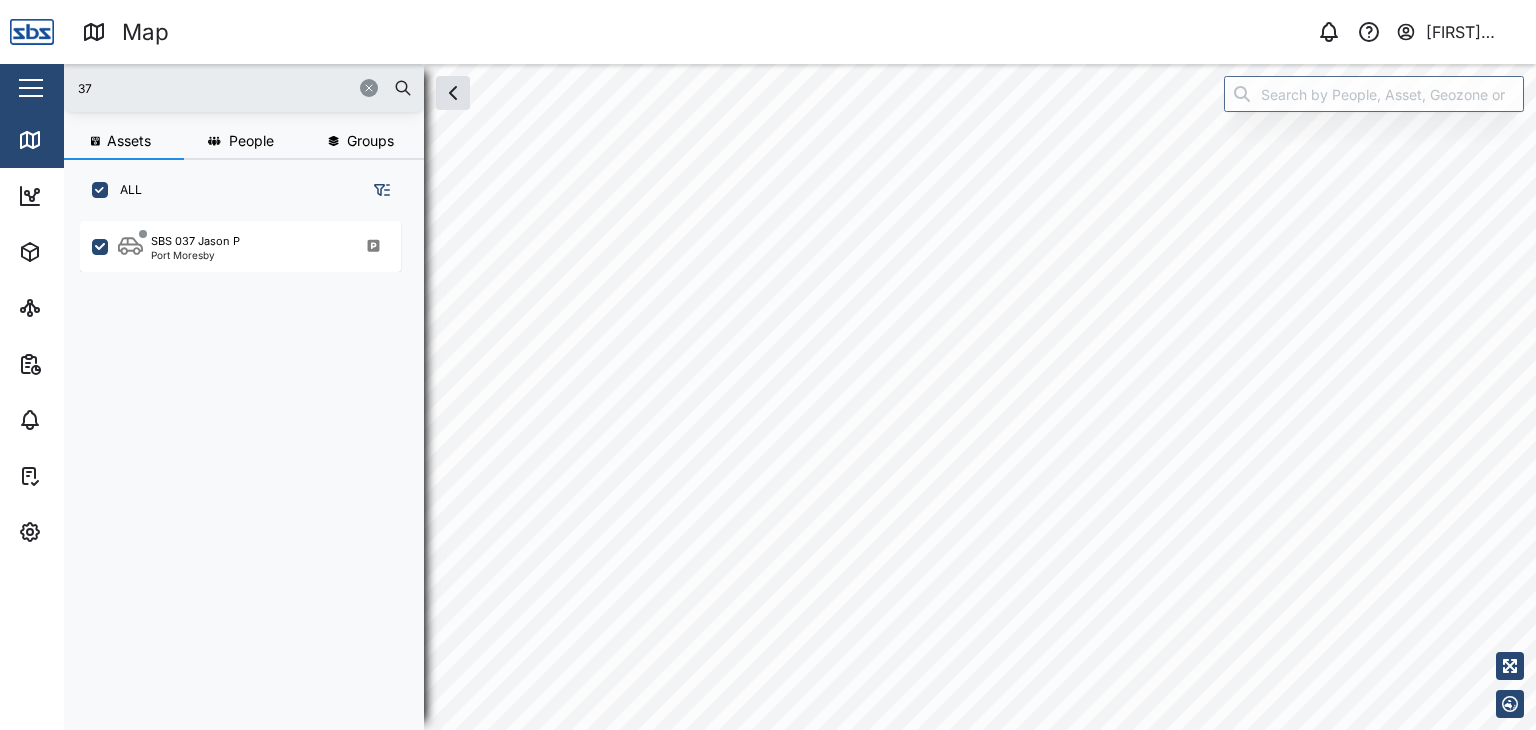 drag, startPoint x: 132, startPoint y: 99, endPoint x: 102, endPoint y: 85, distance: 33.105892 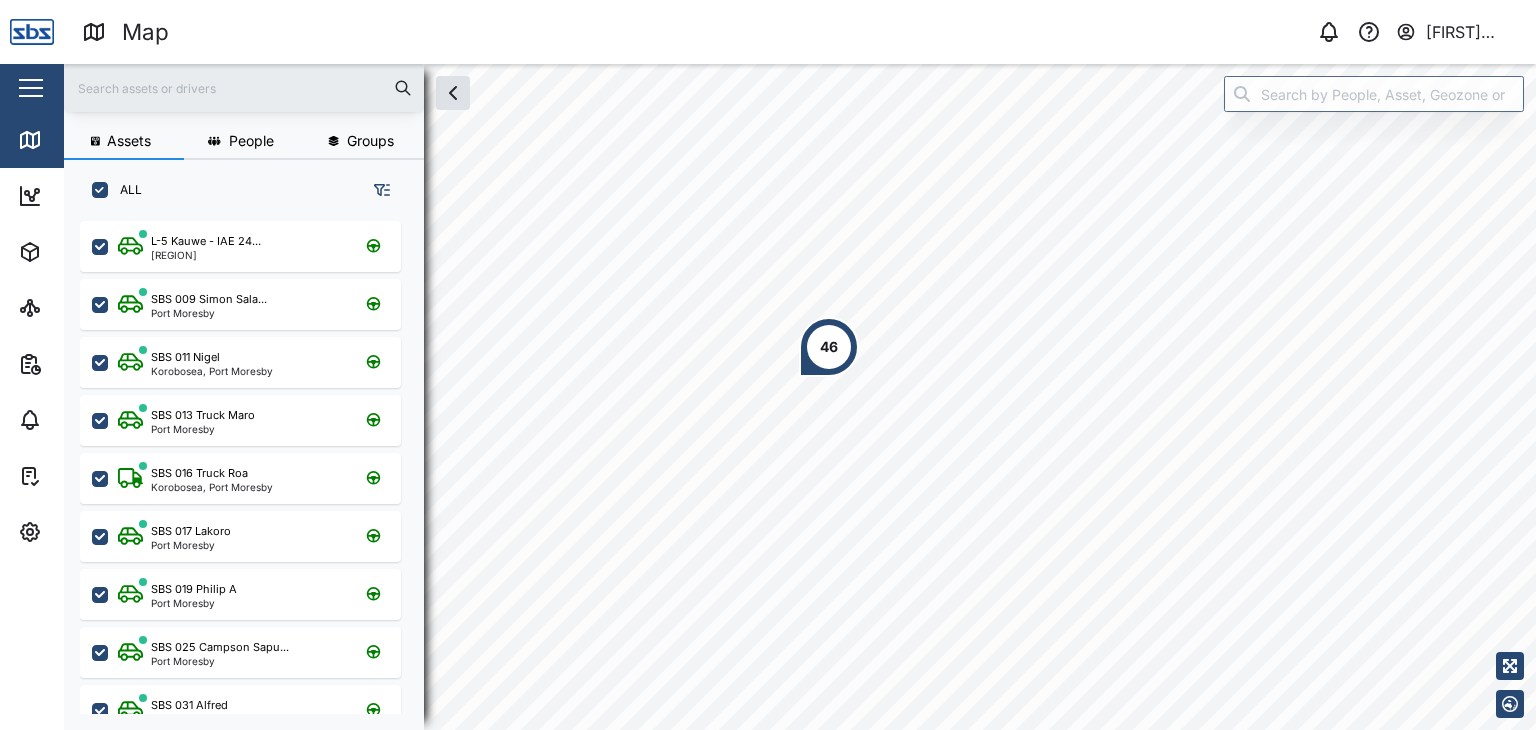 scroll, scrollTop: 0, scrollLeft: 0, axis: both 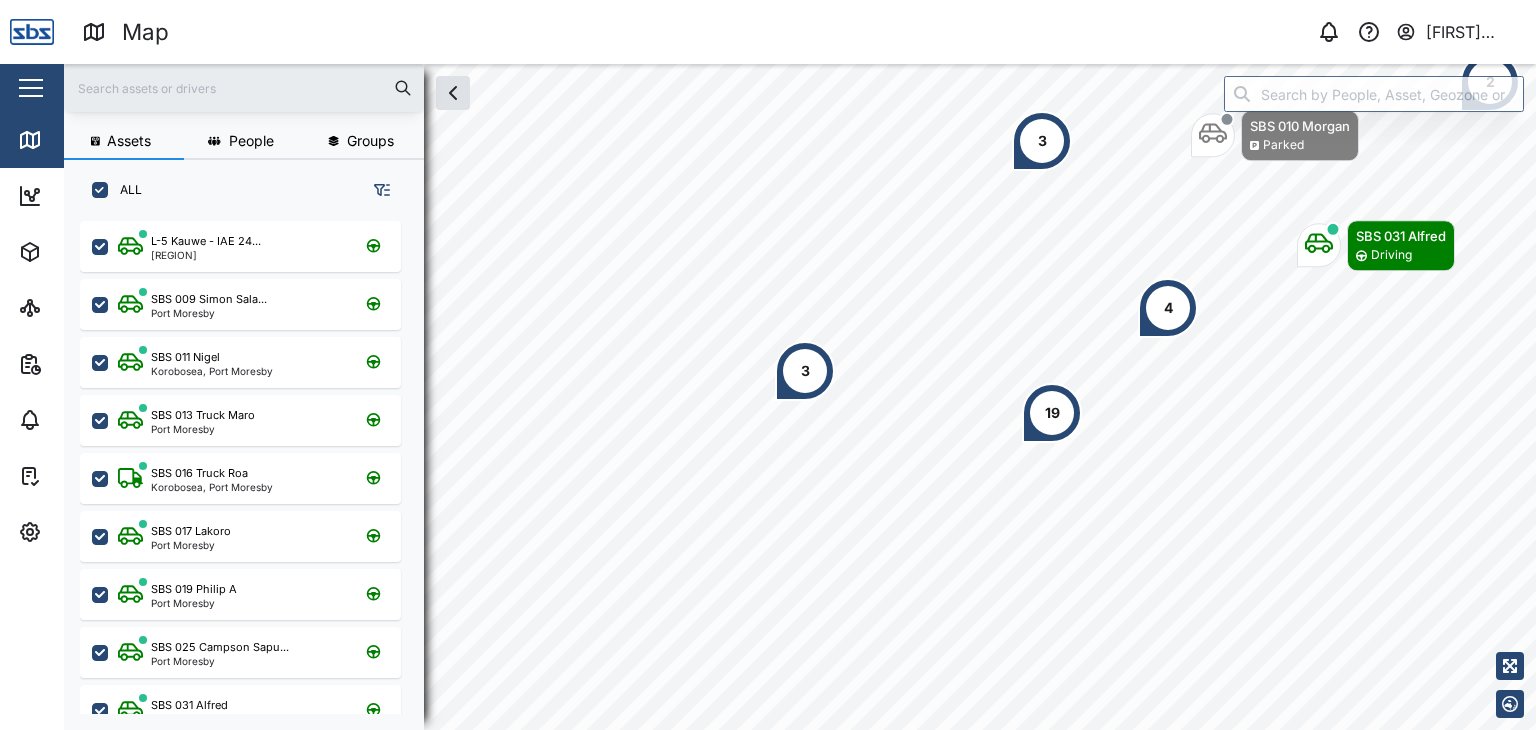 click at bounding box center (244, 88) 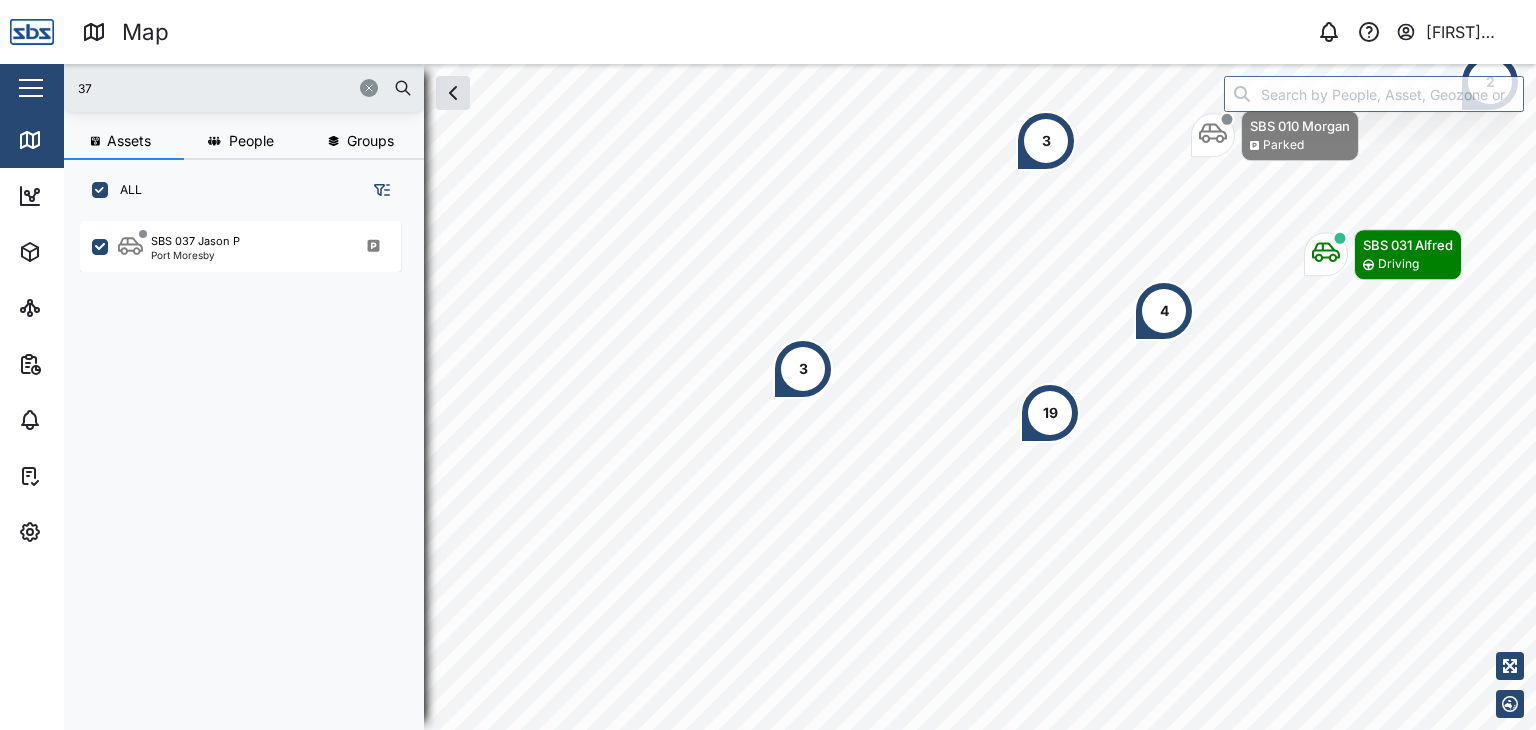 drag, startPoint x: 116, startPoint y: 95, endPoint x: 75, endPoint y: 93, distance: 41.04875 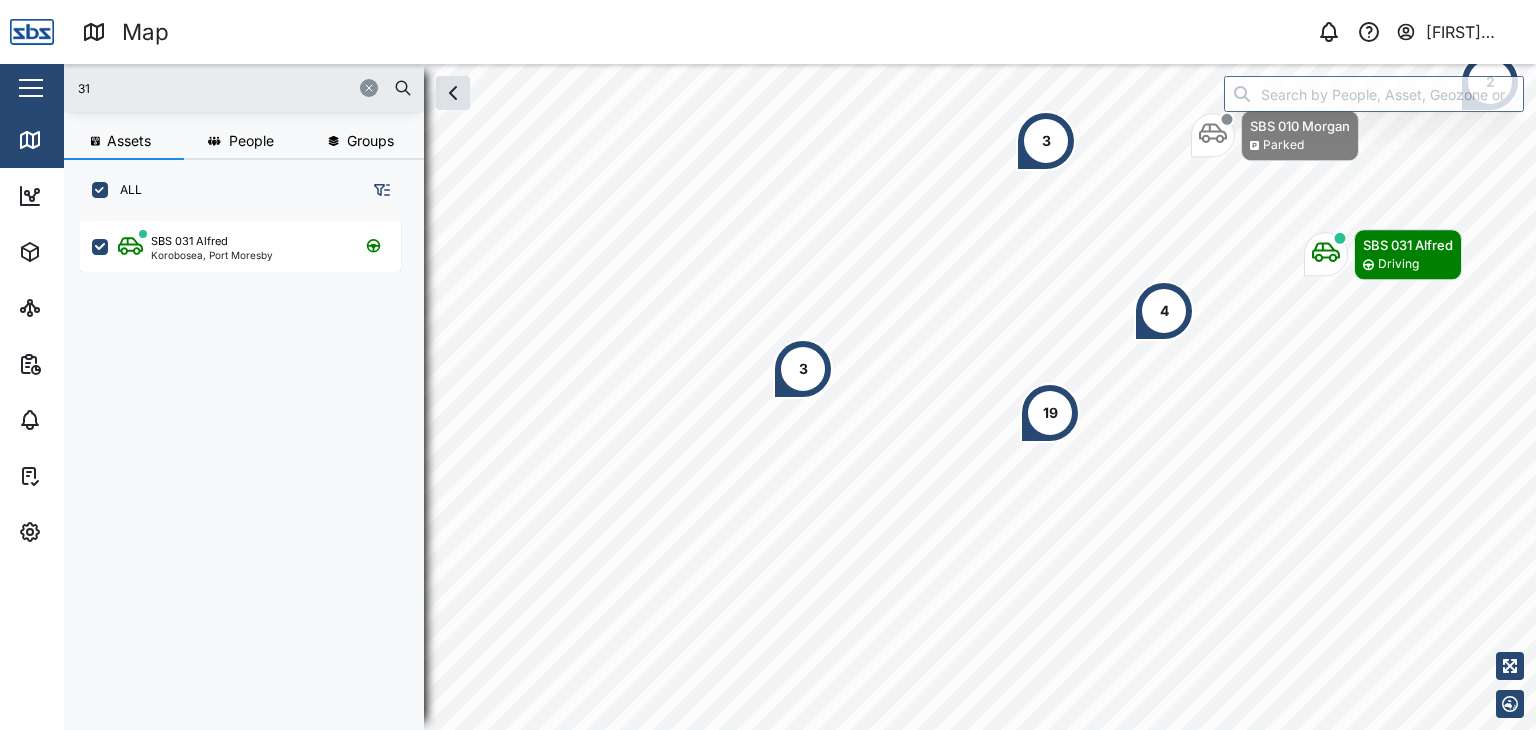type on "31" 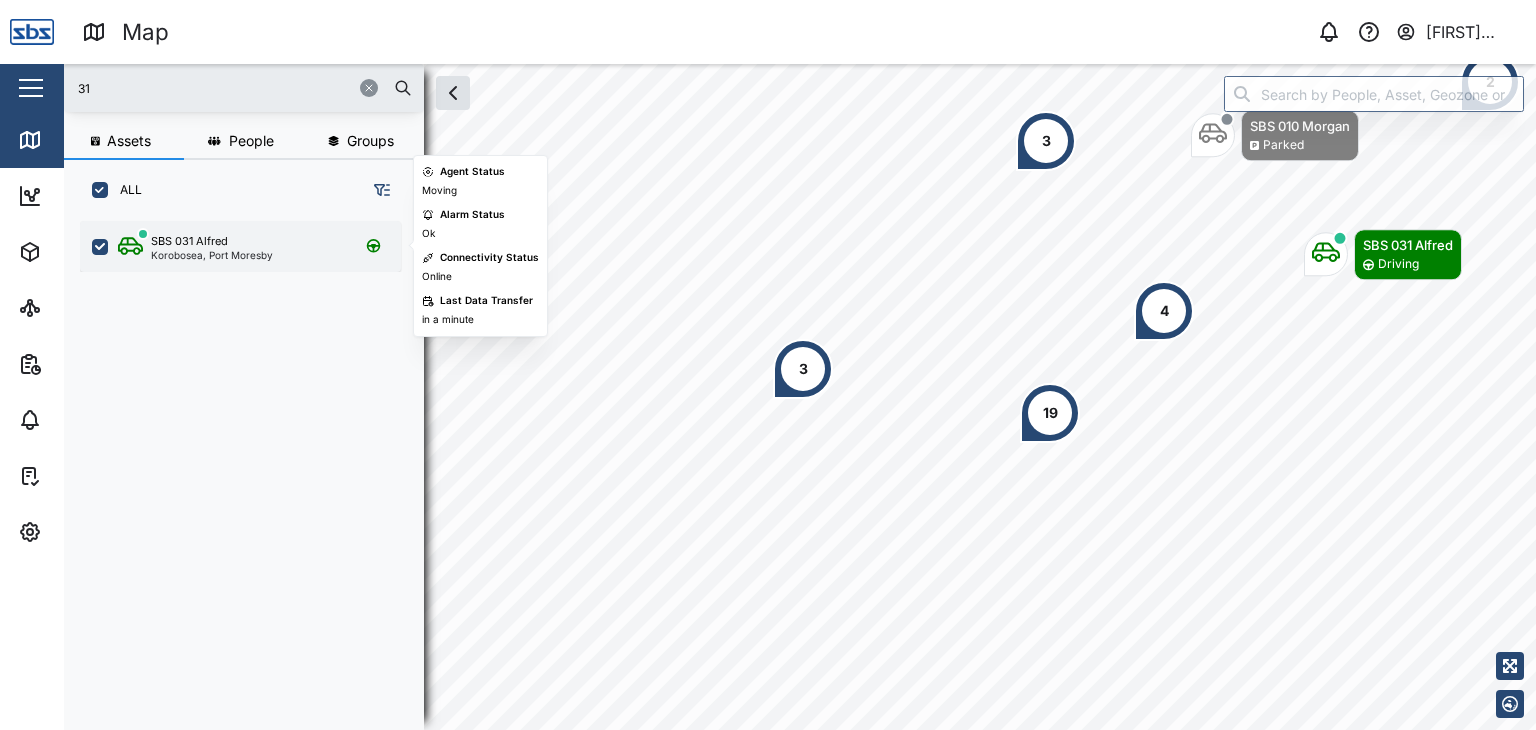 click on "SBS 031 Alfred" at bounding box center [212, 241] 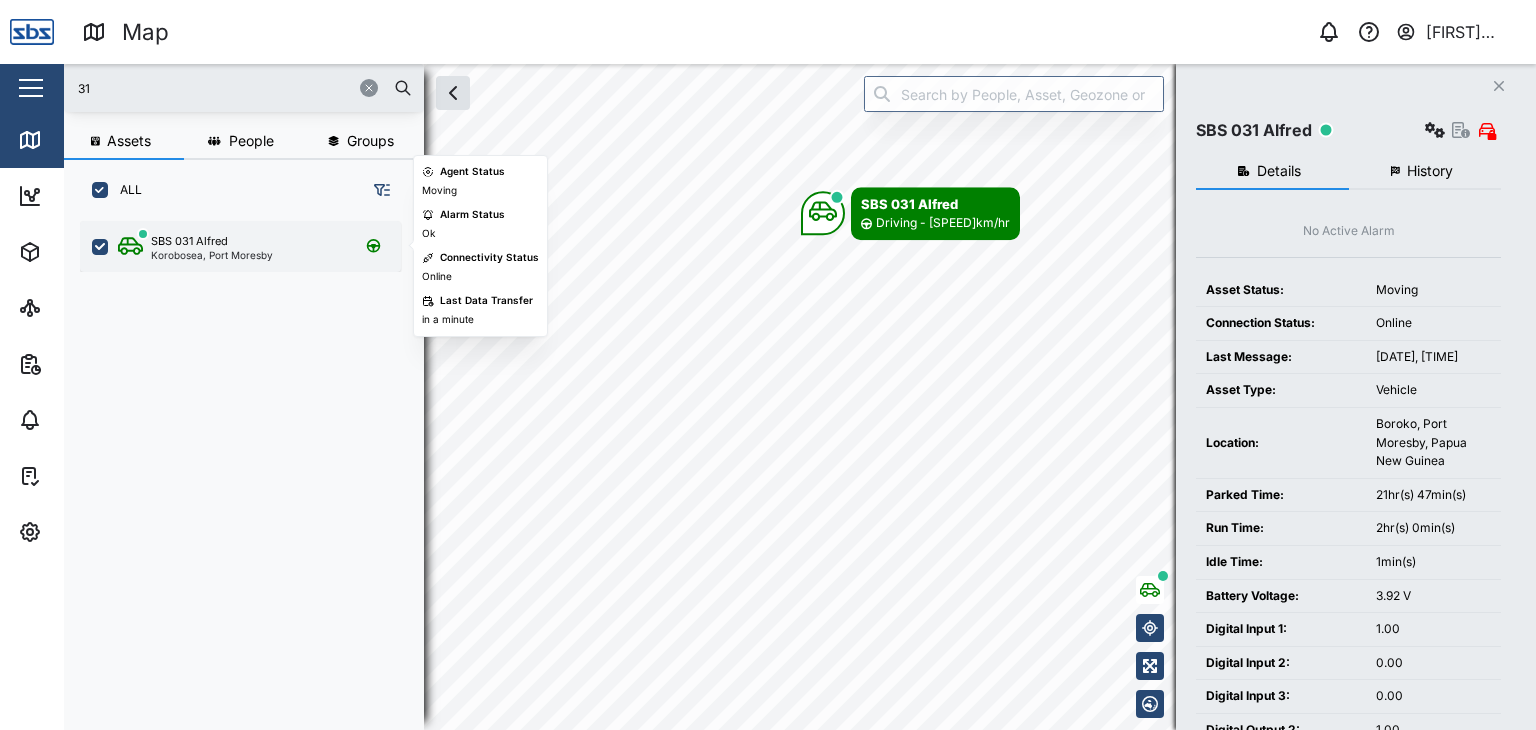 click on "Korobosea,
Port Moresby" at bounding box center [212, 255] 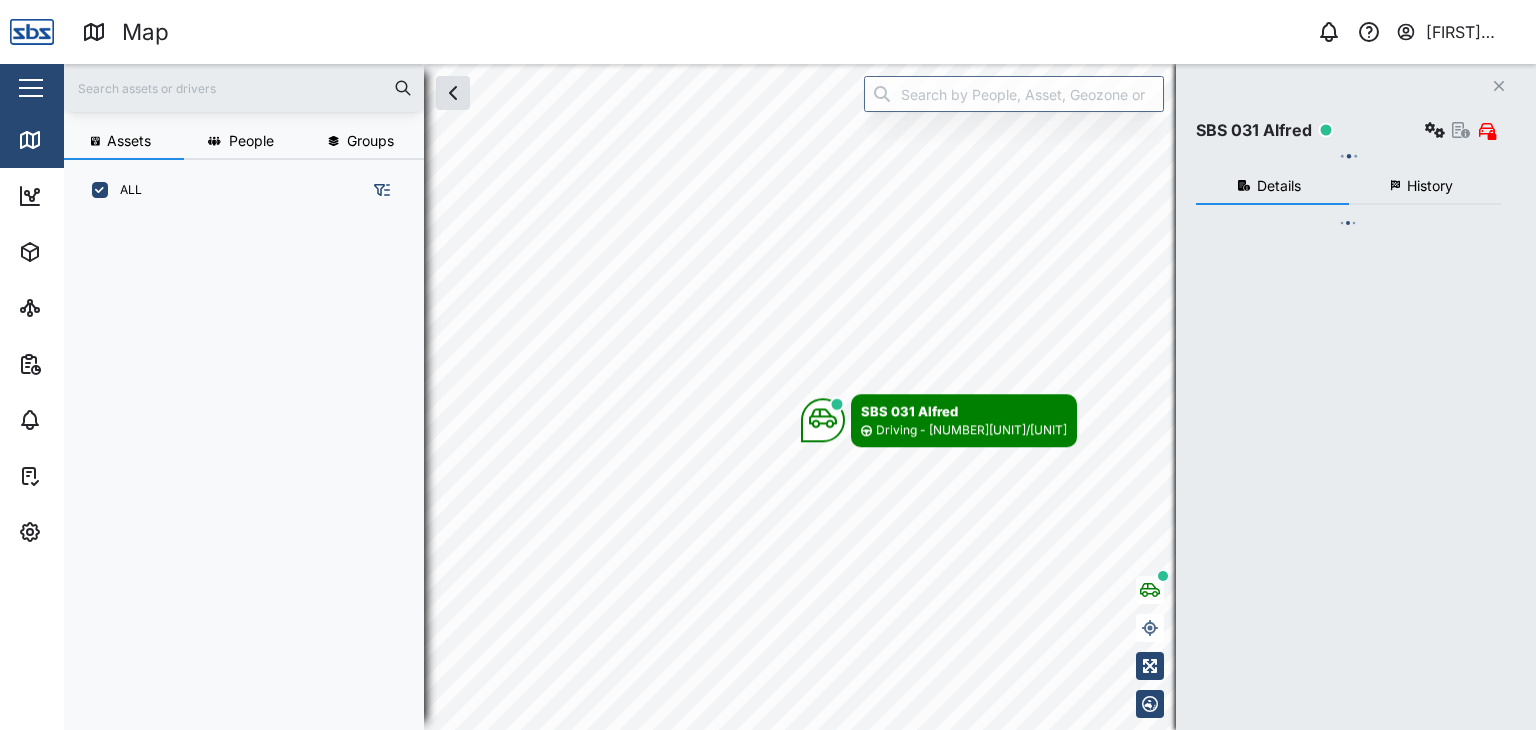 scroll, scrollTop: 0, scrollLeft: 0, axis: both 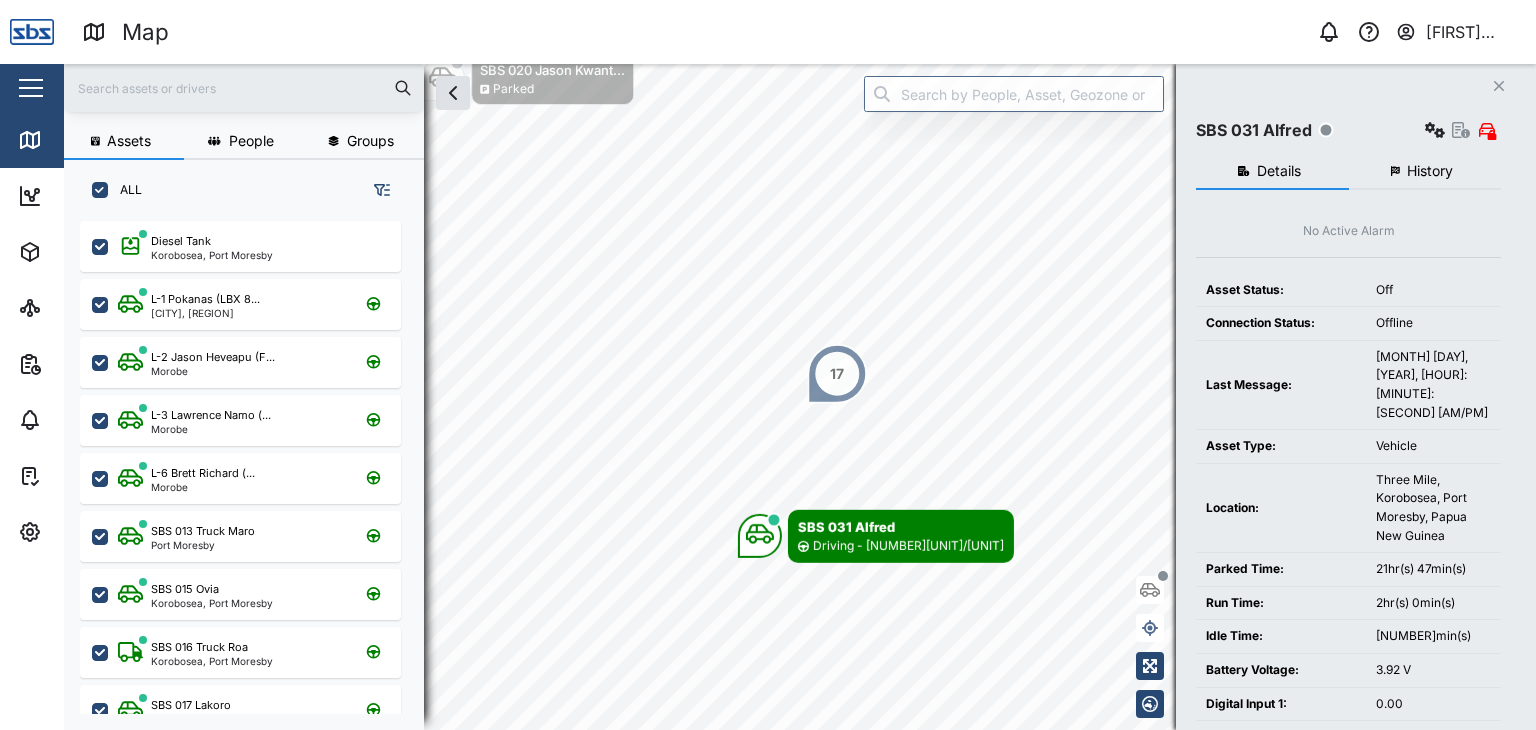 click at bounding box center (244, 88) 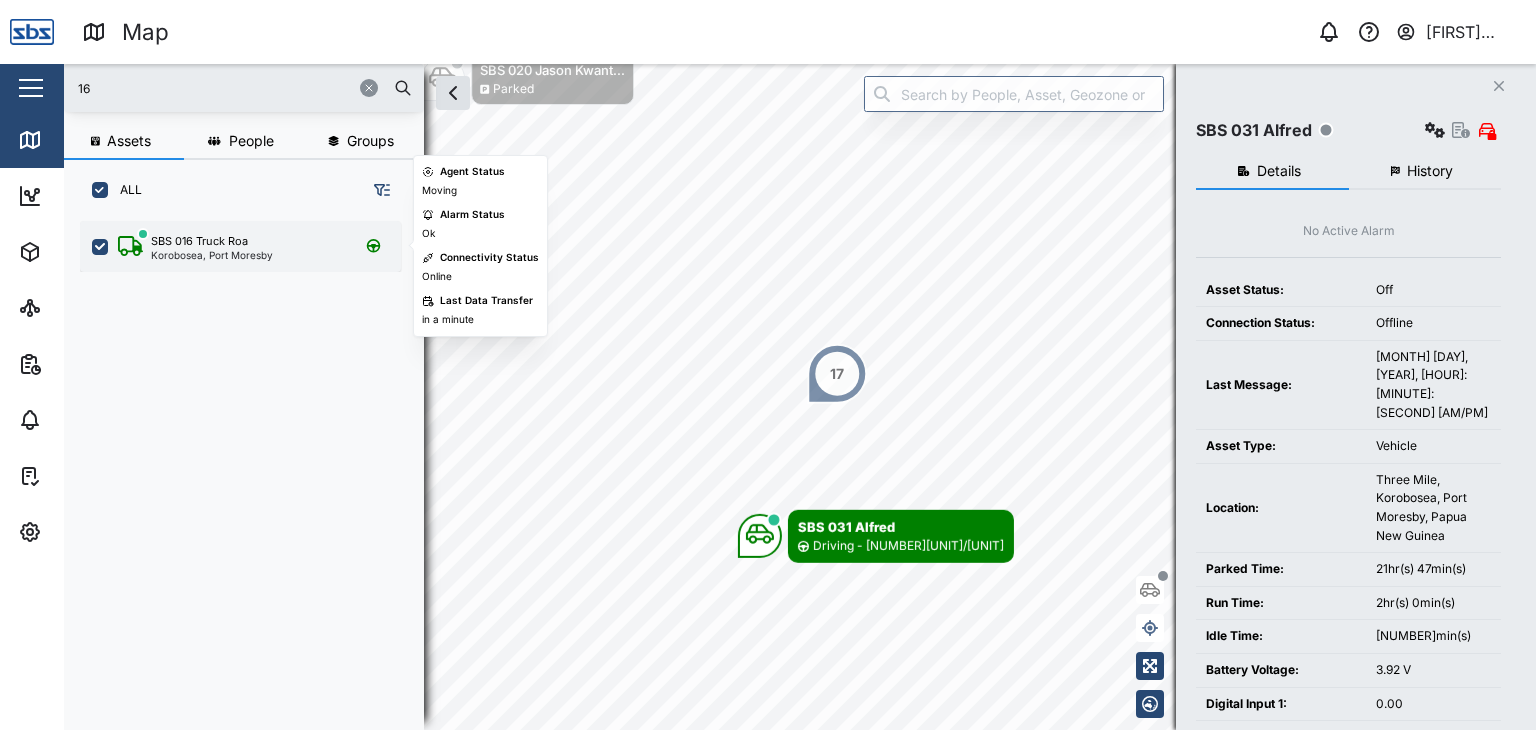 type on "16" 